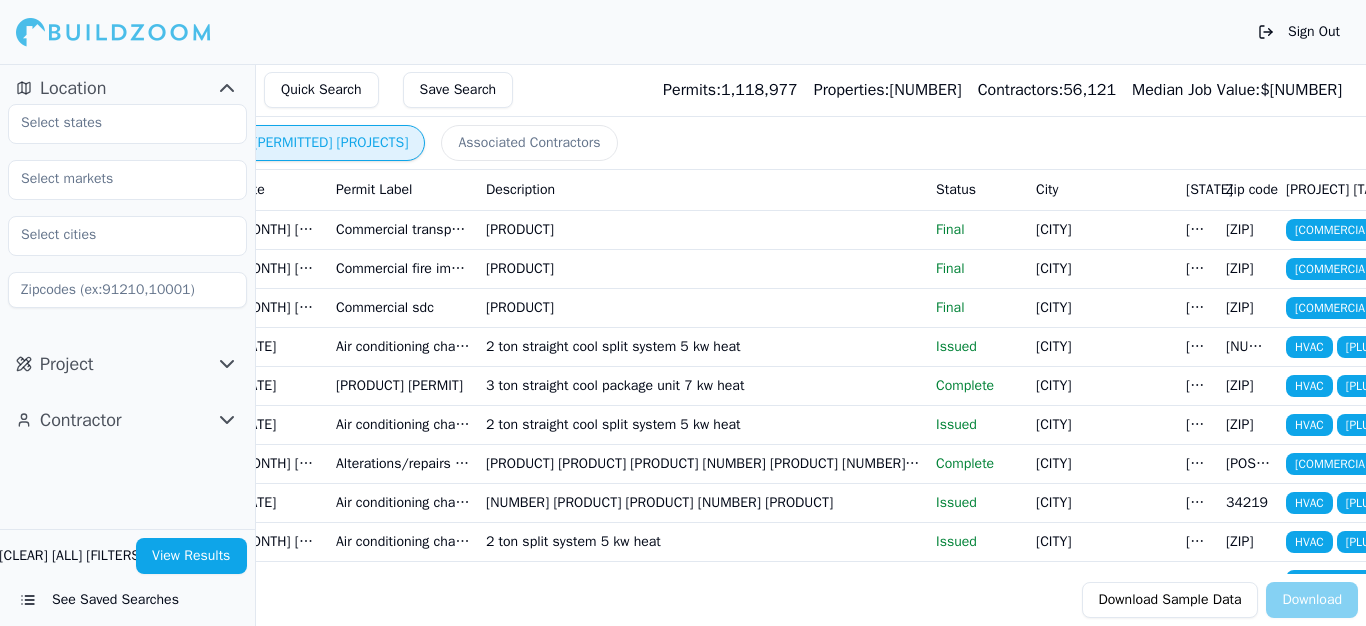 scroll, scrollTop: 0, scrollLeft: 0, axis: both 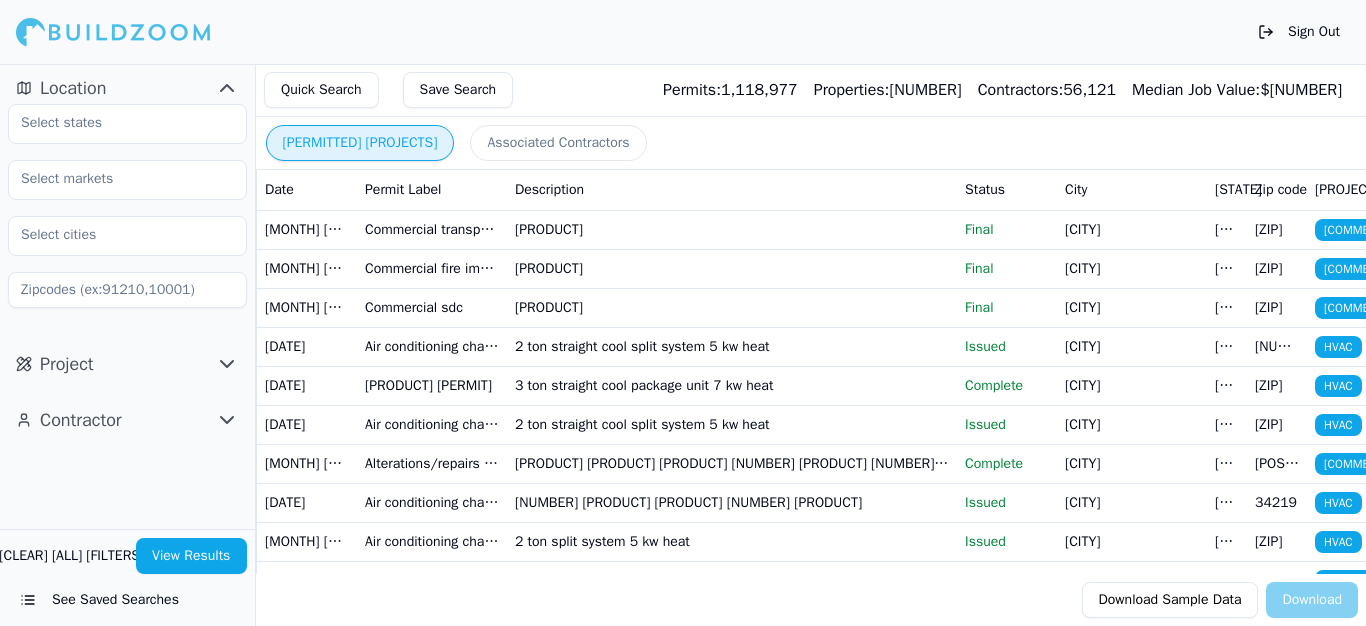 click on "Associated Contractors" at bounding box center [558, 143] 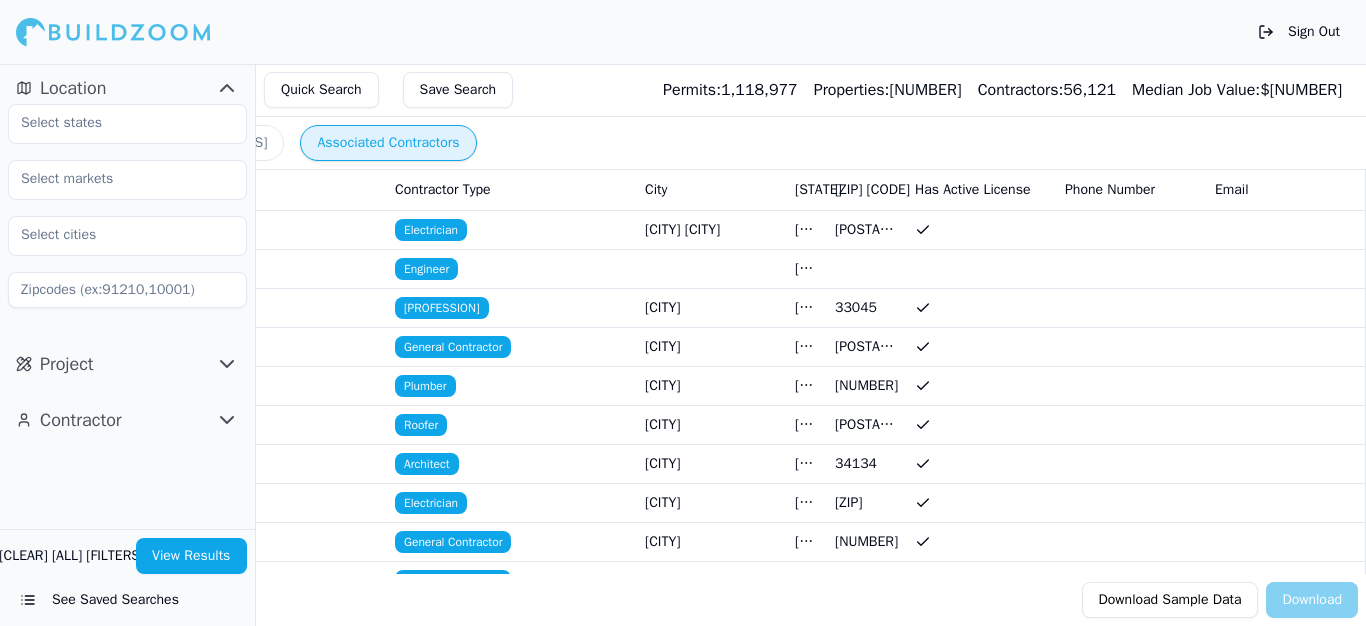 scroll, scrollTop: 0, scrollLeft: 0, axis: both 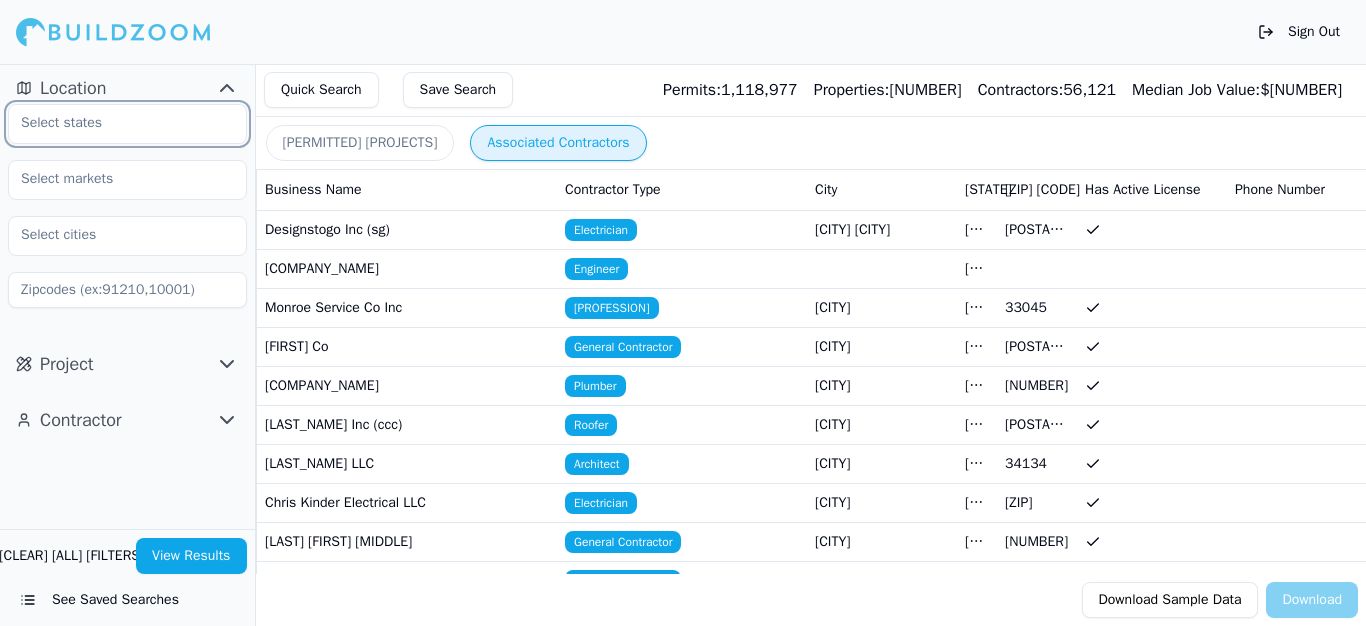 click at bounding box center [115, 123] 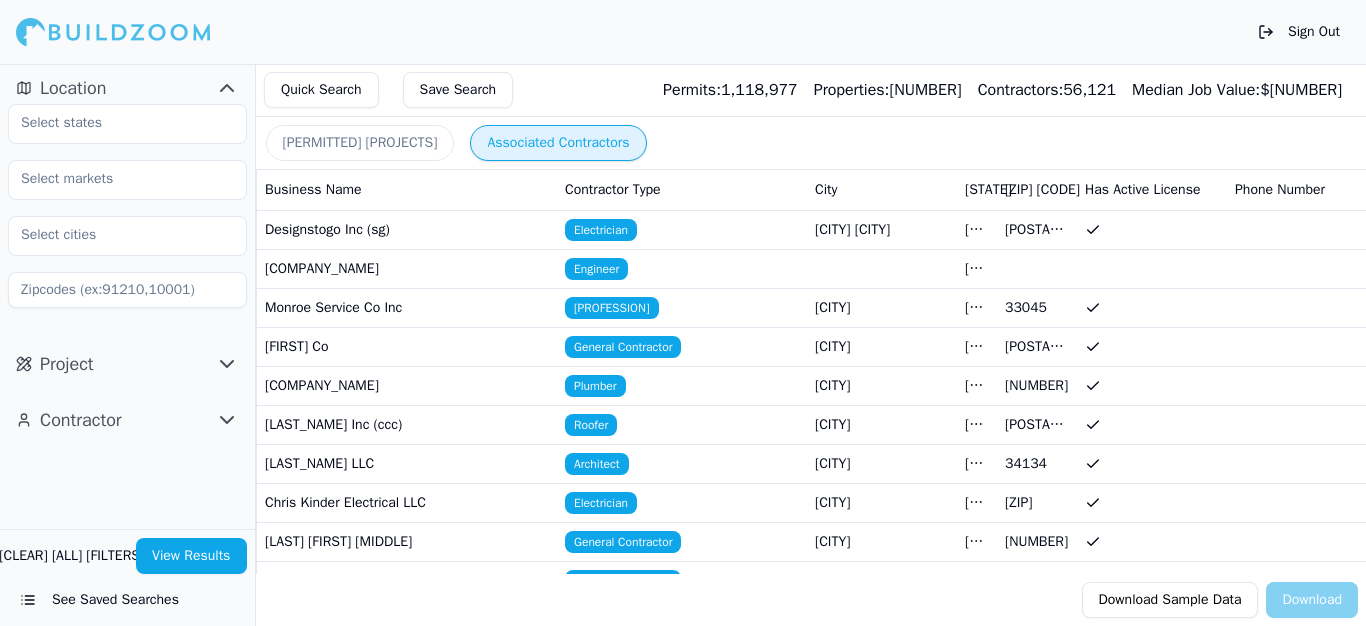 click on "Contractor" at bounding box center [127, 88] 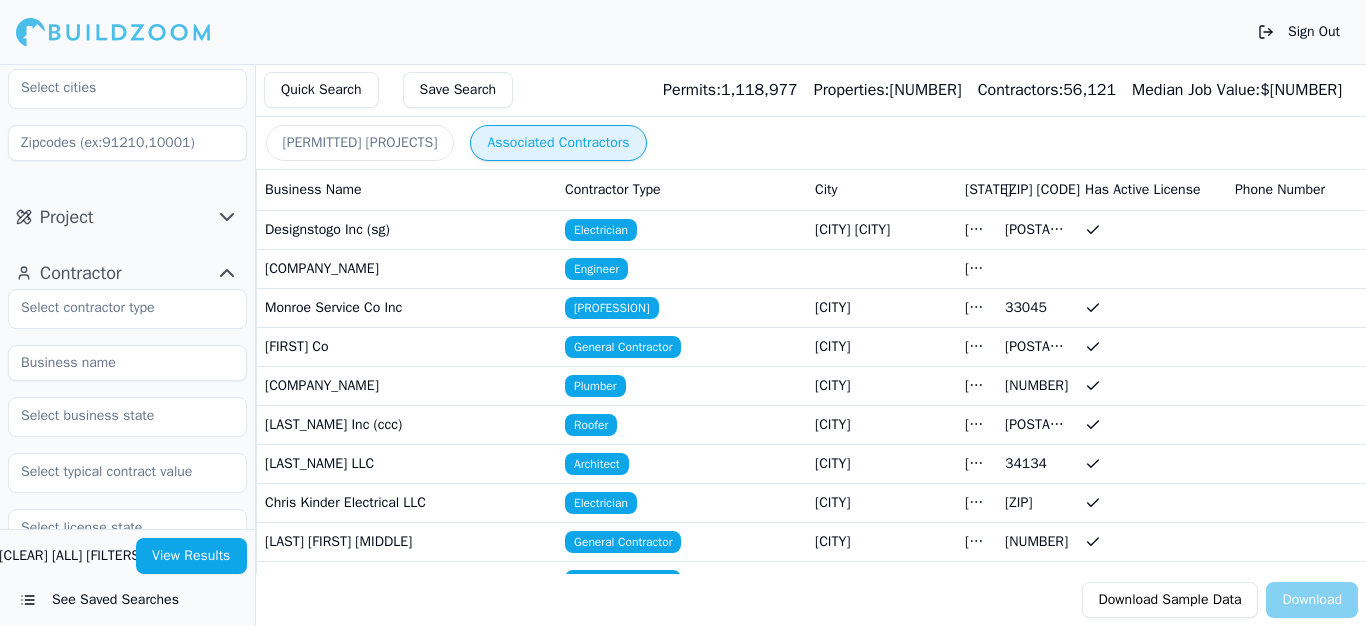 scroll, scrollTop: 148, scrollLeft: 0, axis: vertical 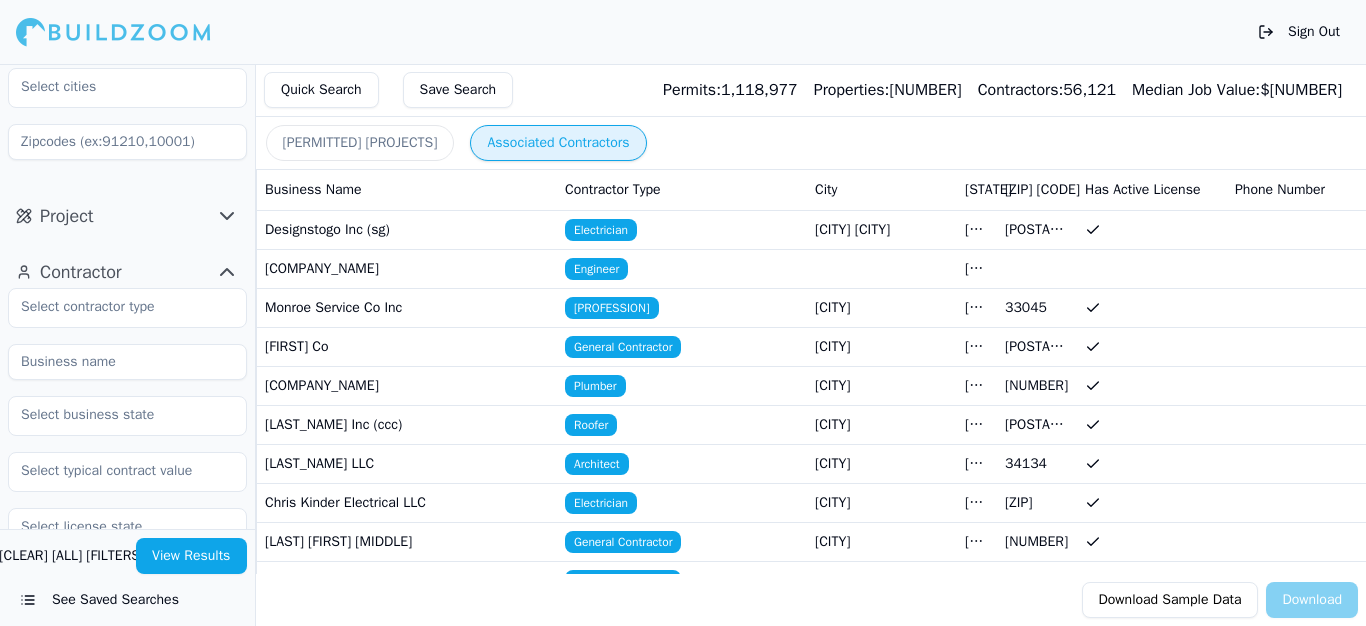 click on "[CLEAR] [ALL] [FILTERS]" at bounding box center (72, 556) 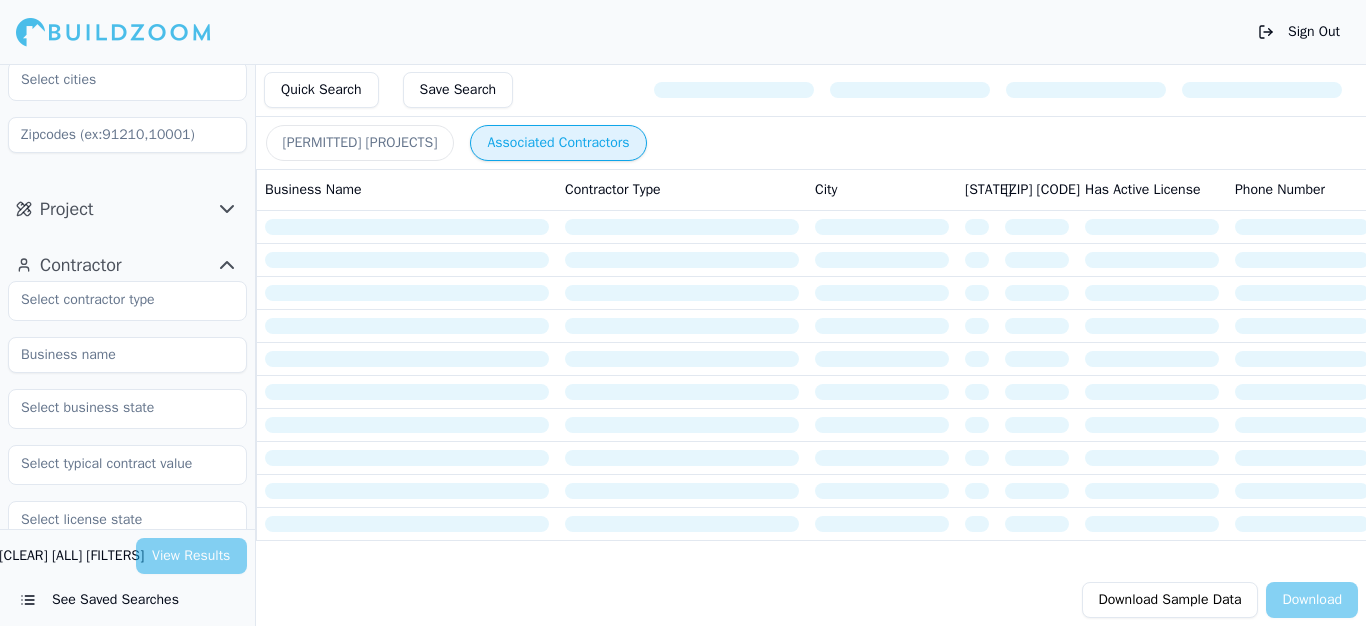 scroll, scrollTop: 163, scrollLeft: 0, axis: vertical 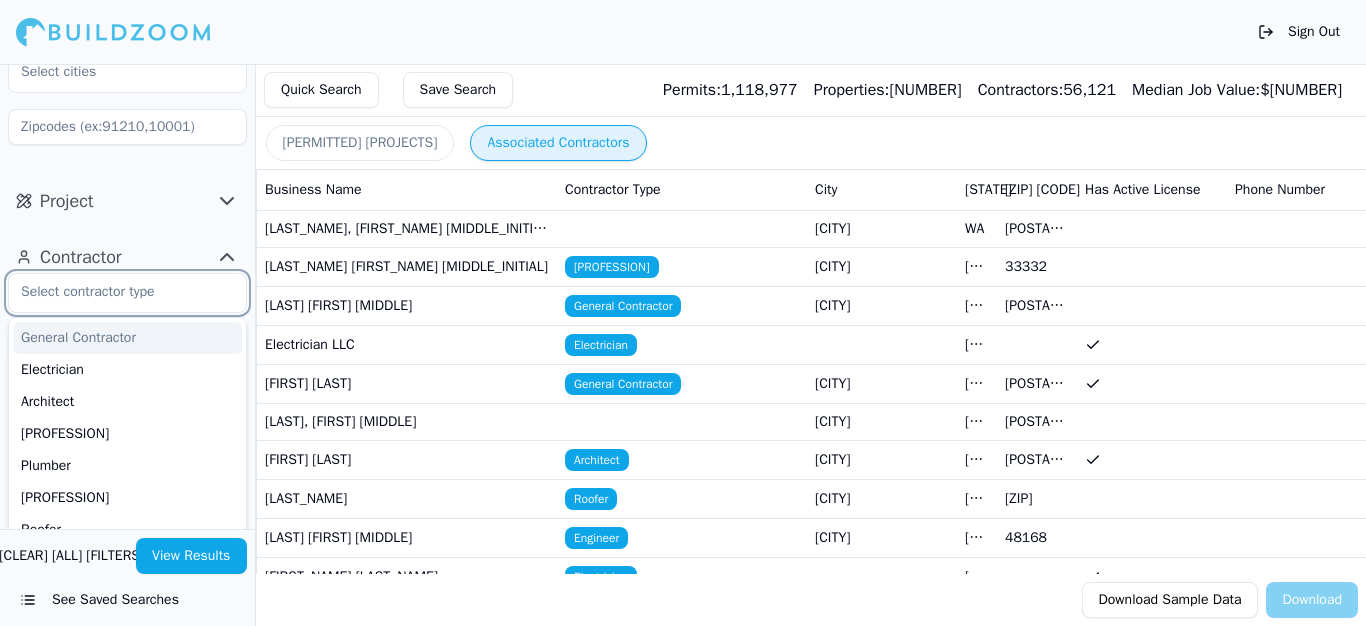 click at bounding box center [115, 292] 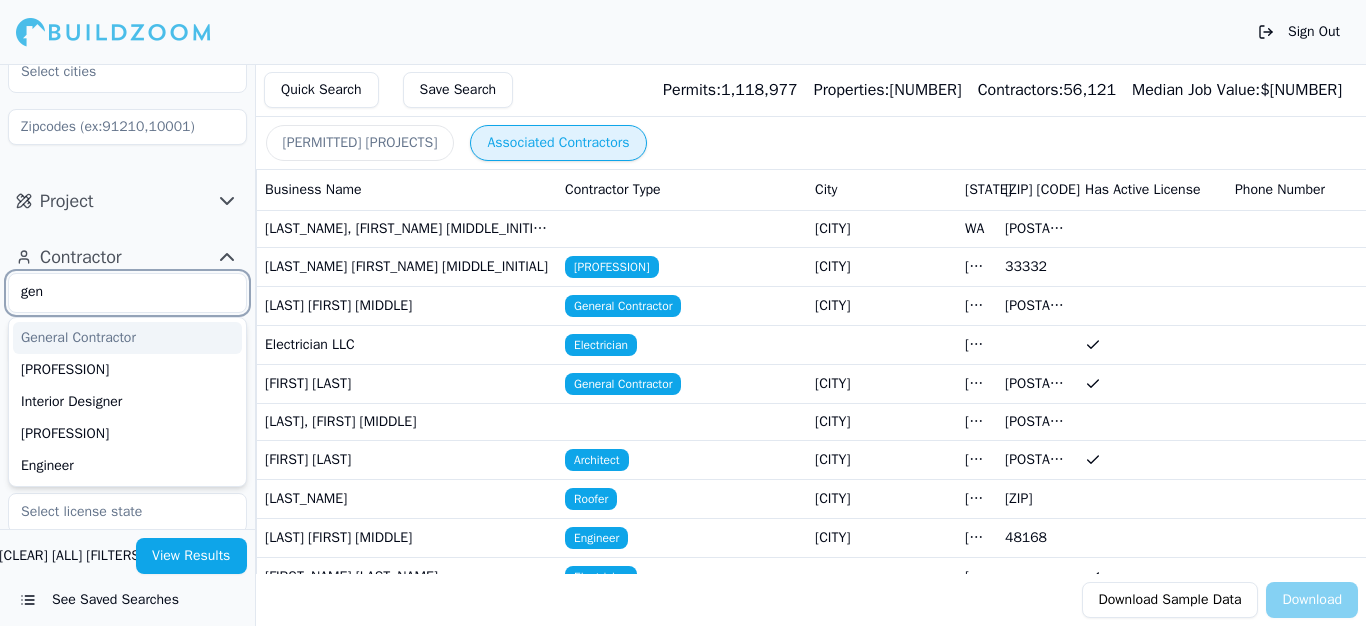 click on "General Contractor" at bounding box center [127, 338] 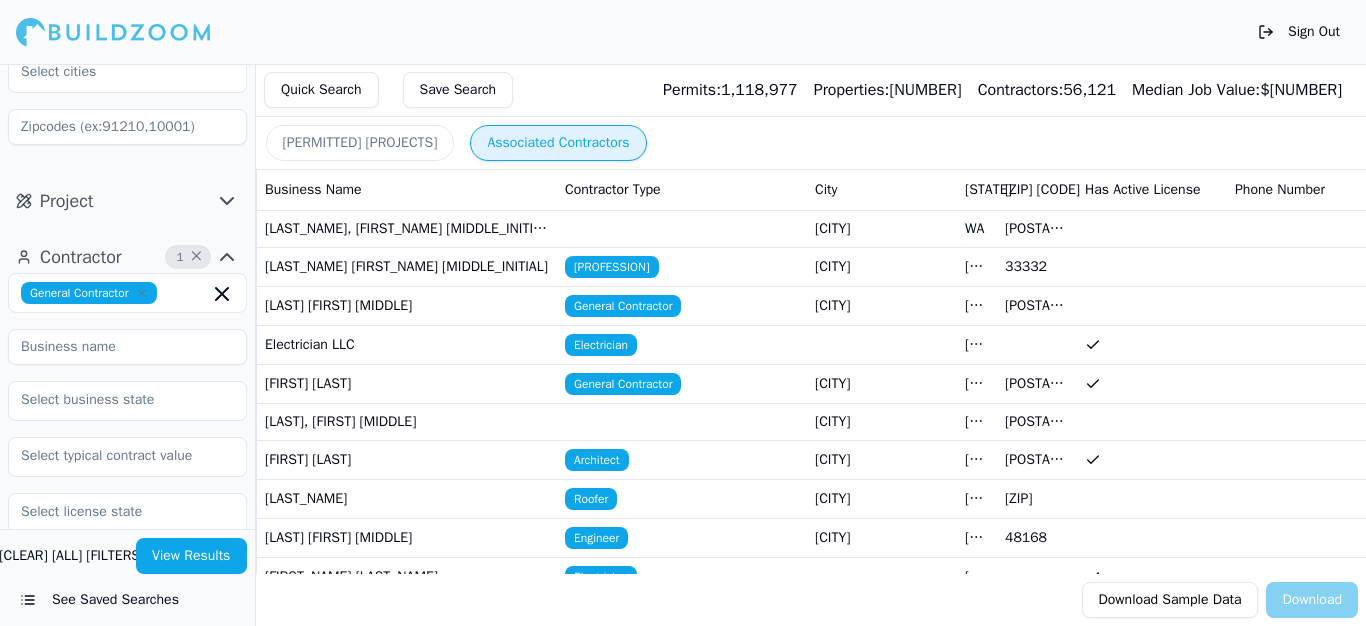 click on "View Results" at bounding box center (192, 556) 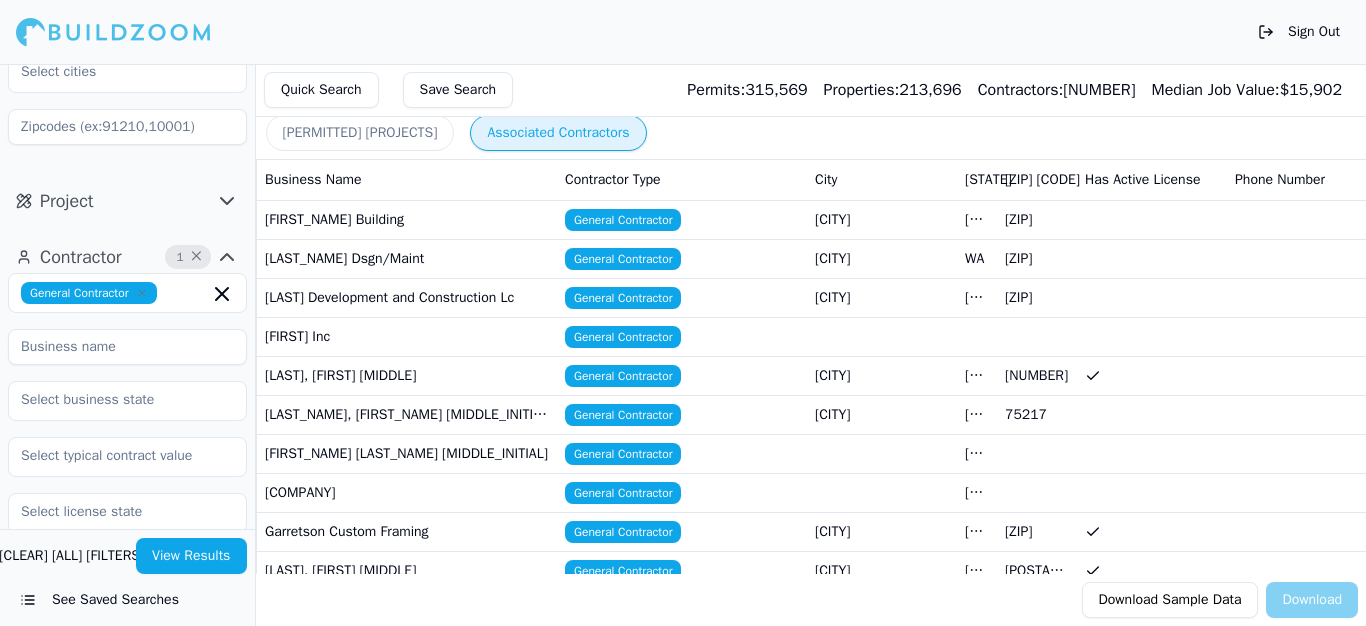 scroll, scrollTop: 0, scrollLeft: 0, axis: both 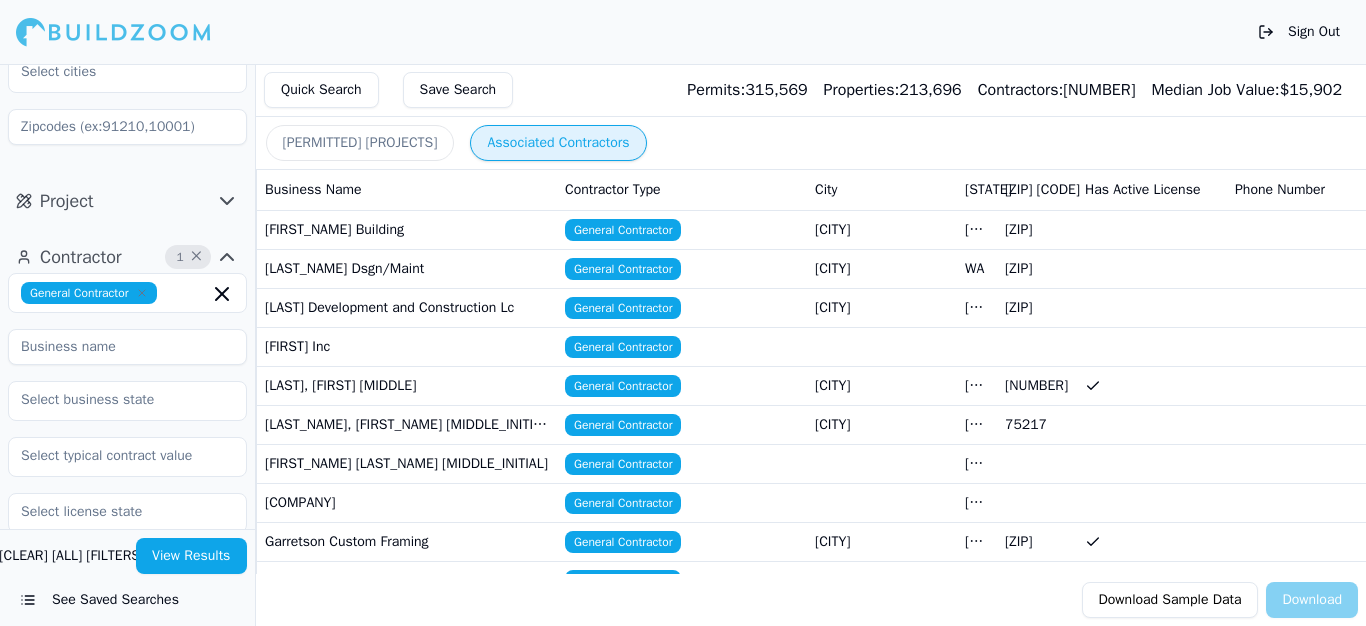 click on "Download Sample Data" at bounding box center (1170, 600) 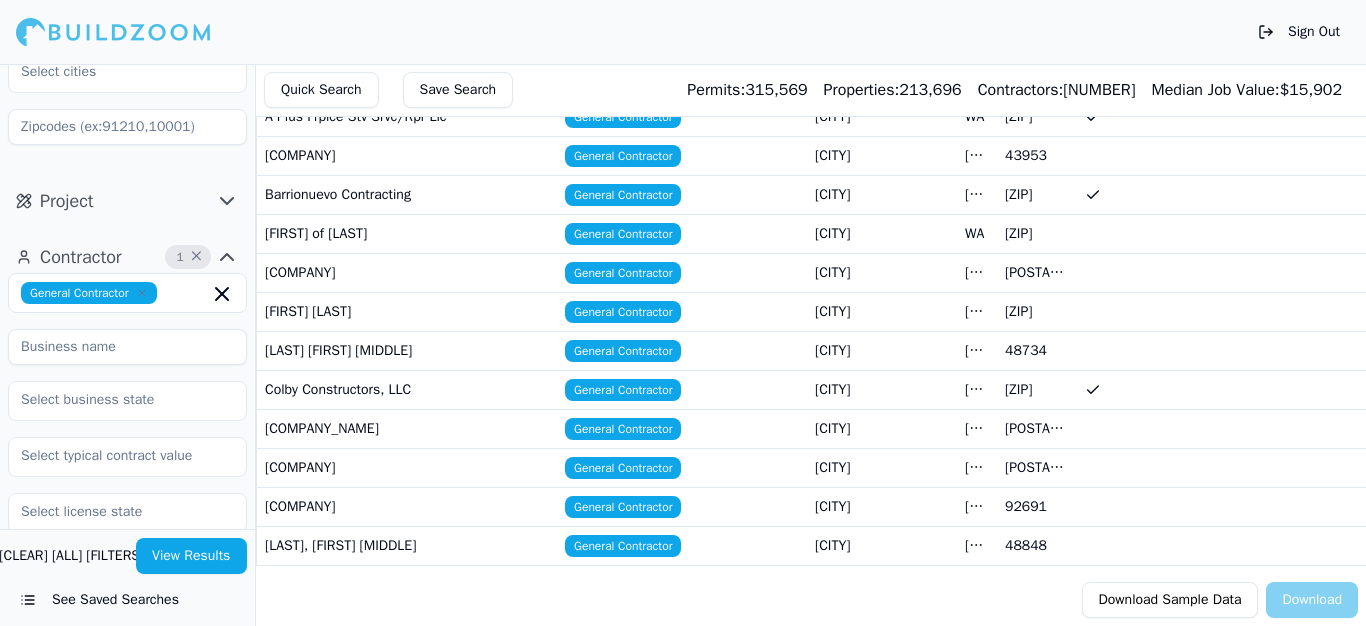 scroll, scrollTop: 3549, scrollLeft: 0, axis: vertical 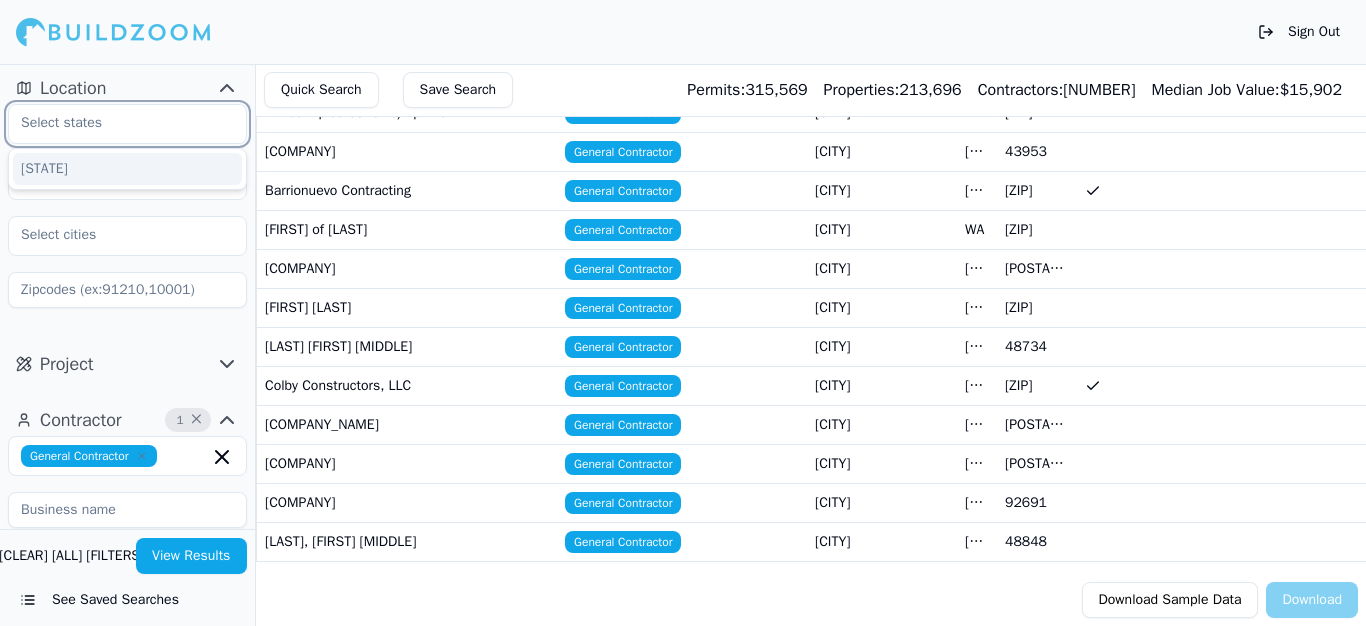 click at bounding box center (115, 123) 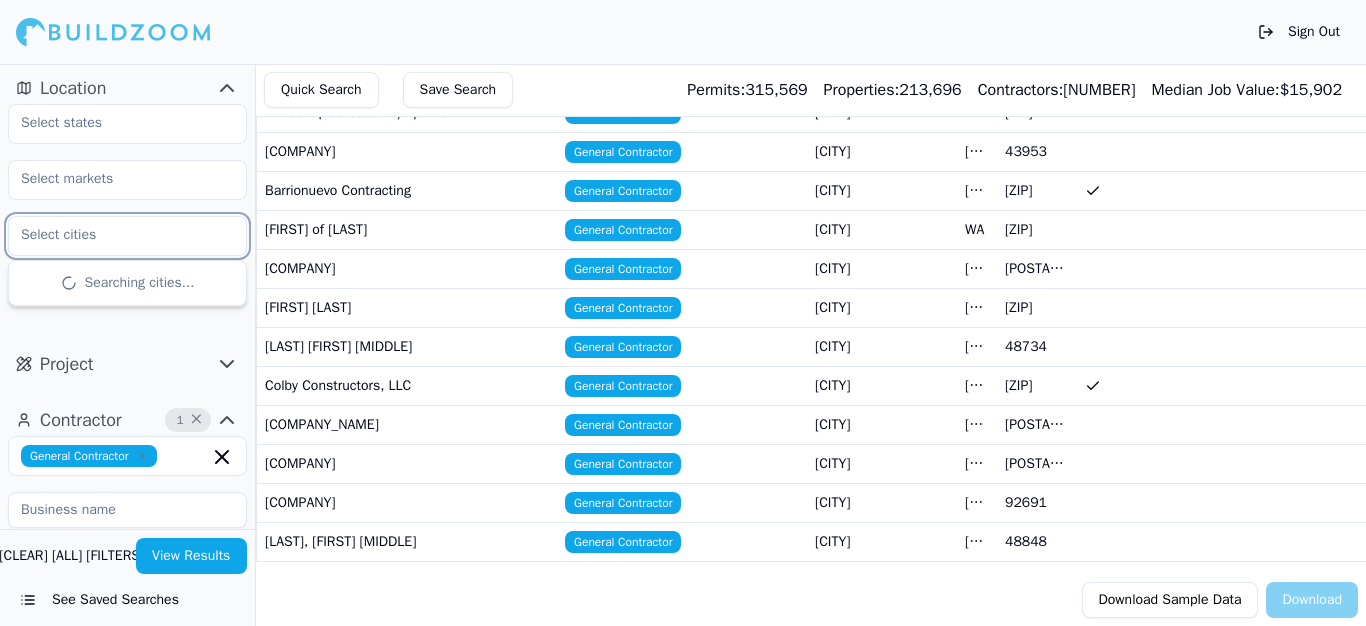 click at bounding box center (115, 235) 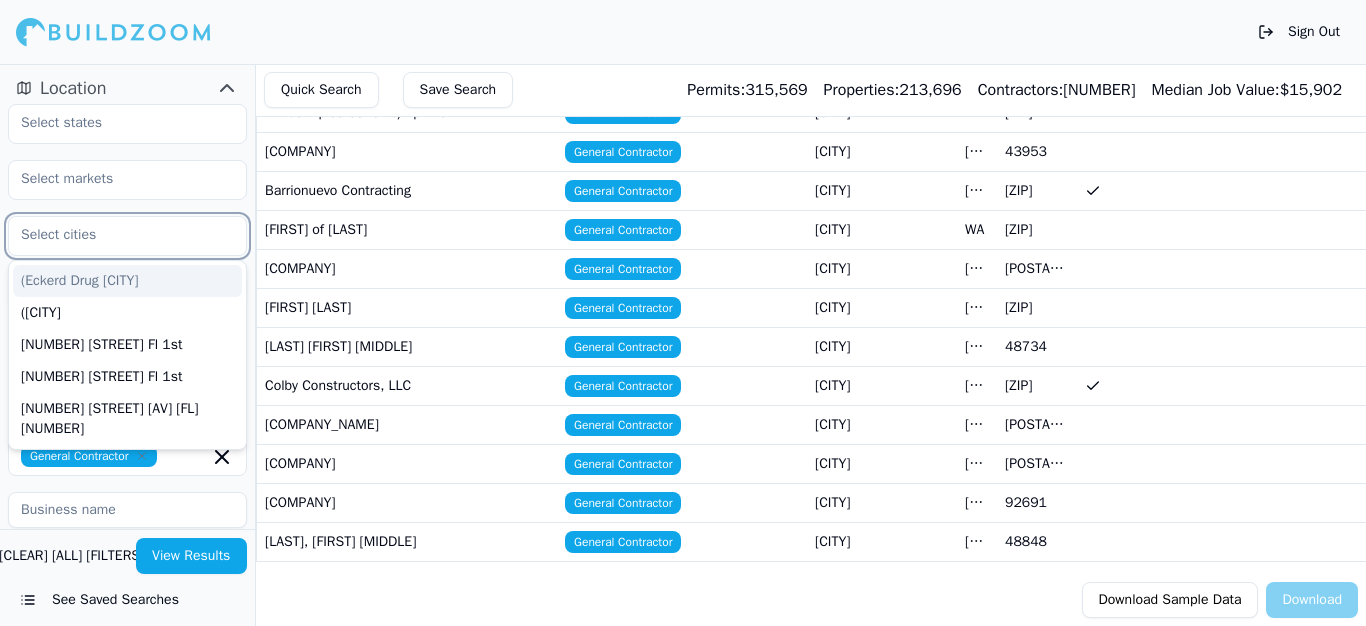 click at bounding box center [115, 235] 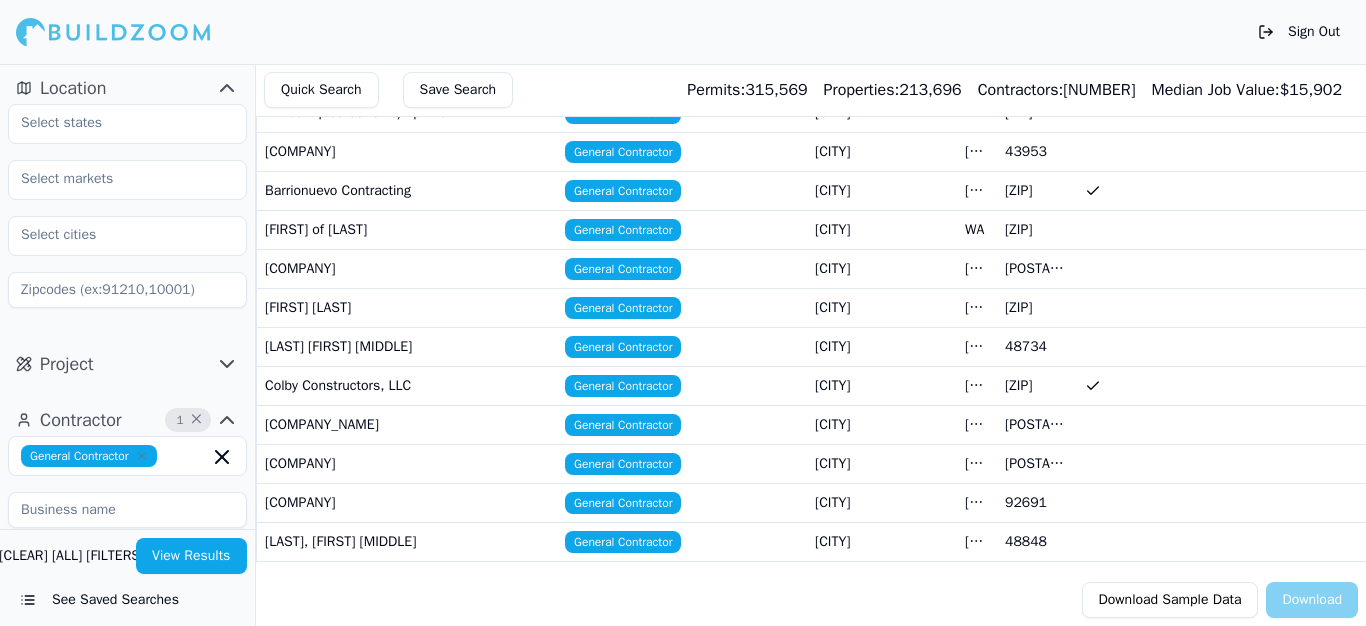 click on "Sign Out" at bounding box center (683, 32) 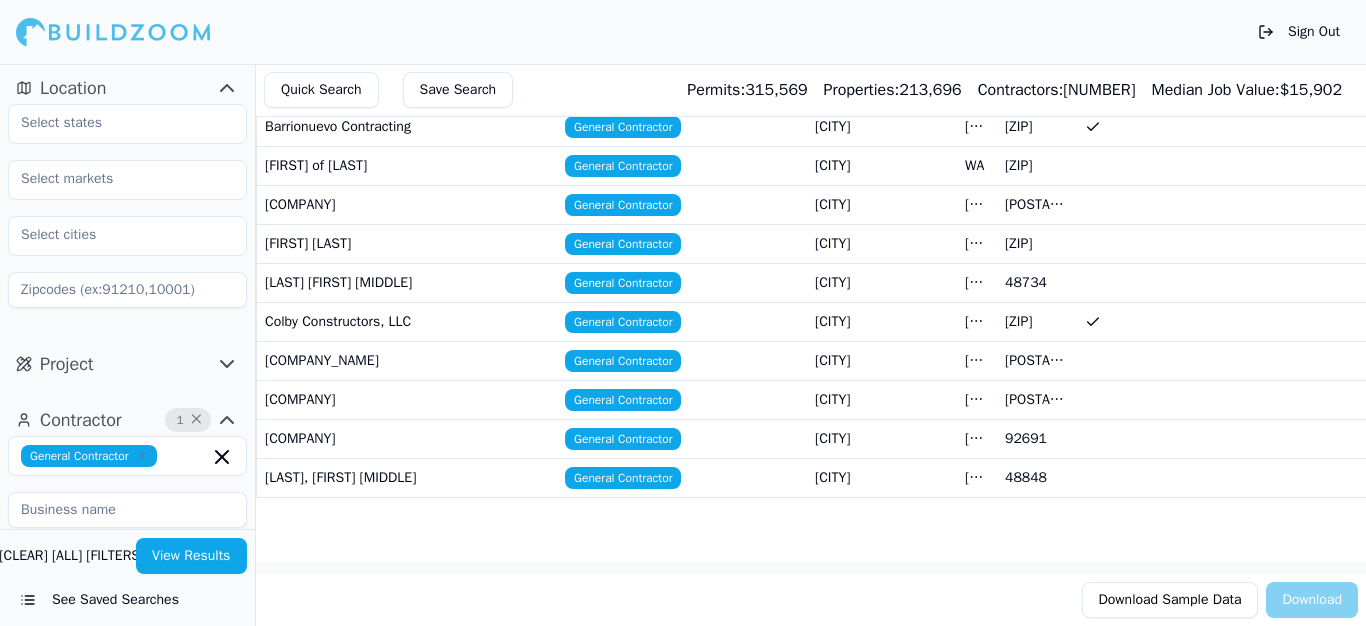 scroll, scrollTop: 0, scrollLeft: 0, axis: both 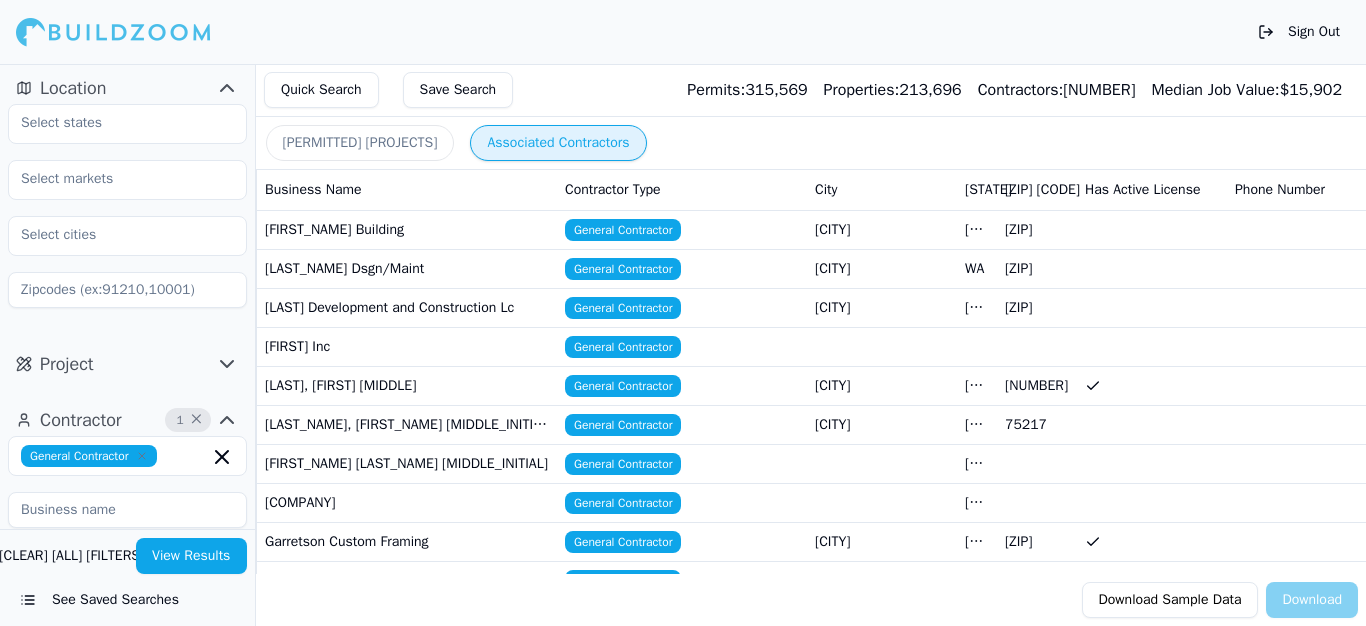 click on "Quick Search" at bounding box center (321, 90) 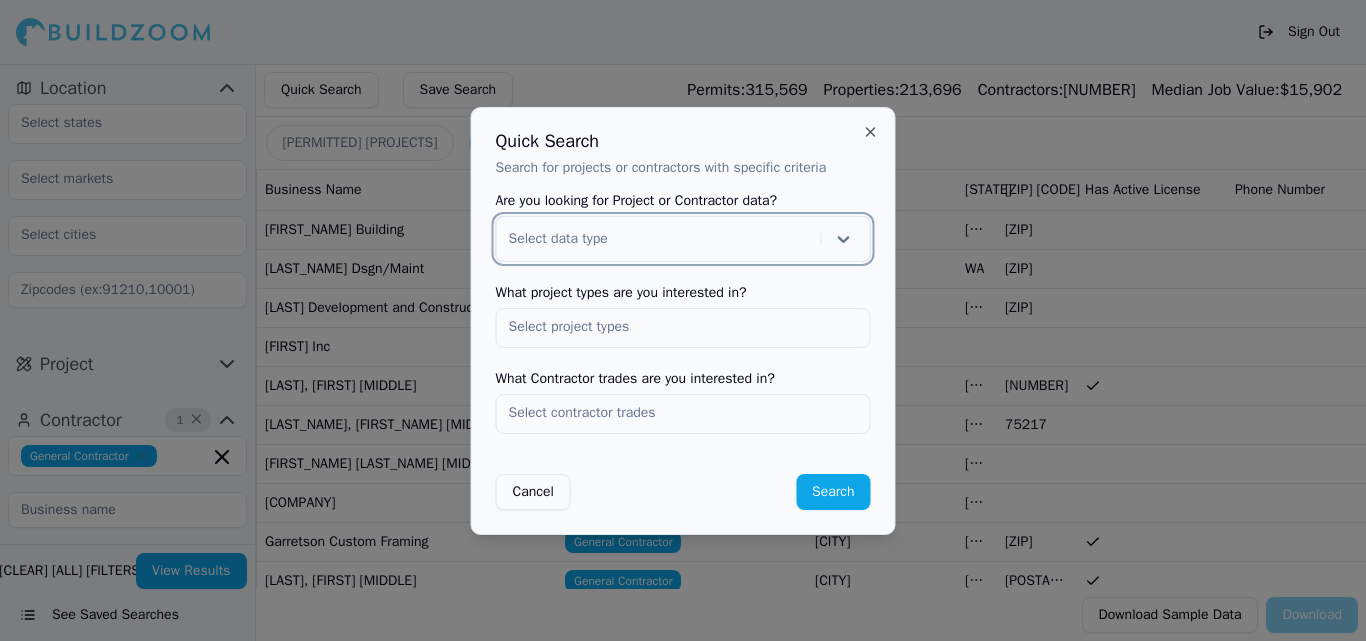 click at bounding box center [661, 239] 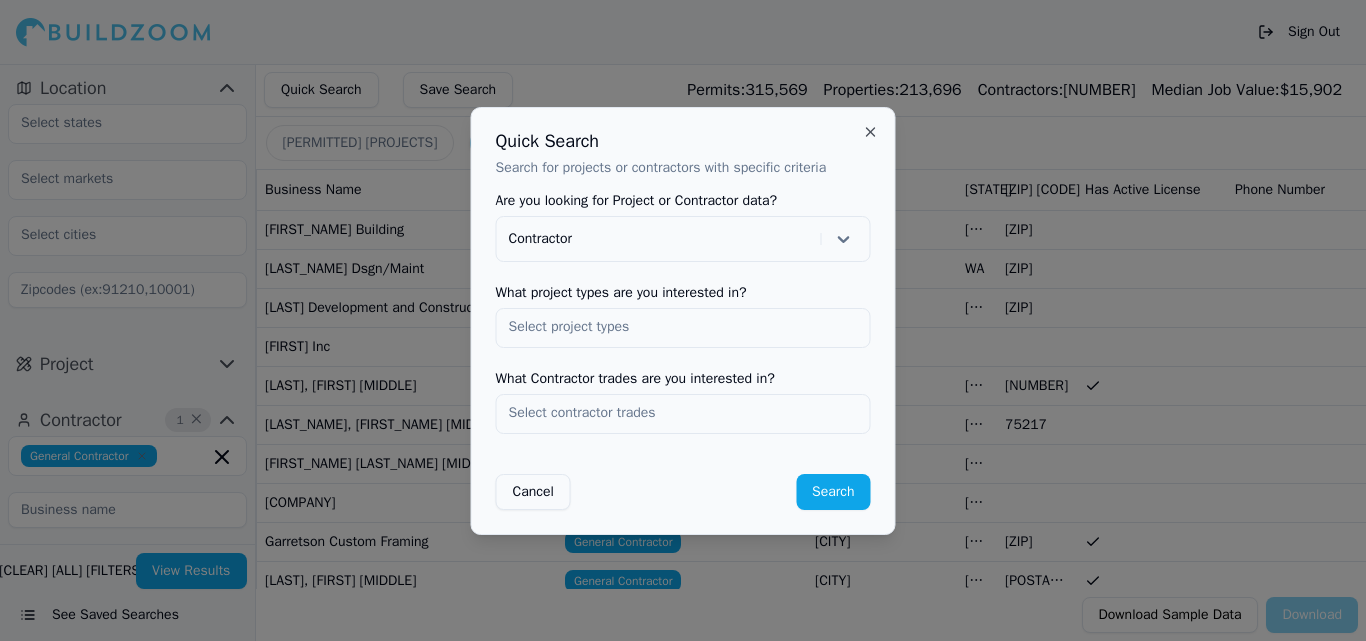 click at bounding box center [683, 327] 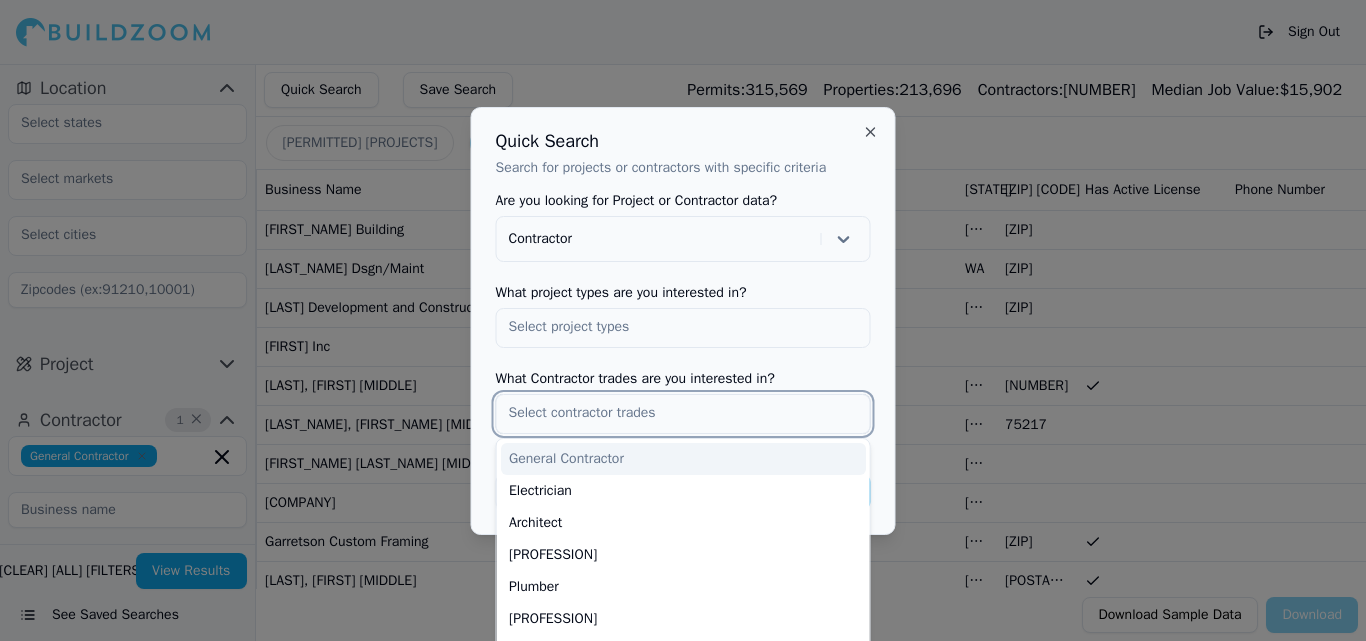 click at bounding box center (683, 413) 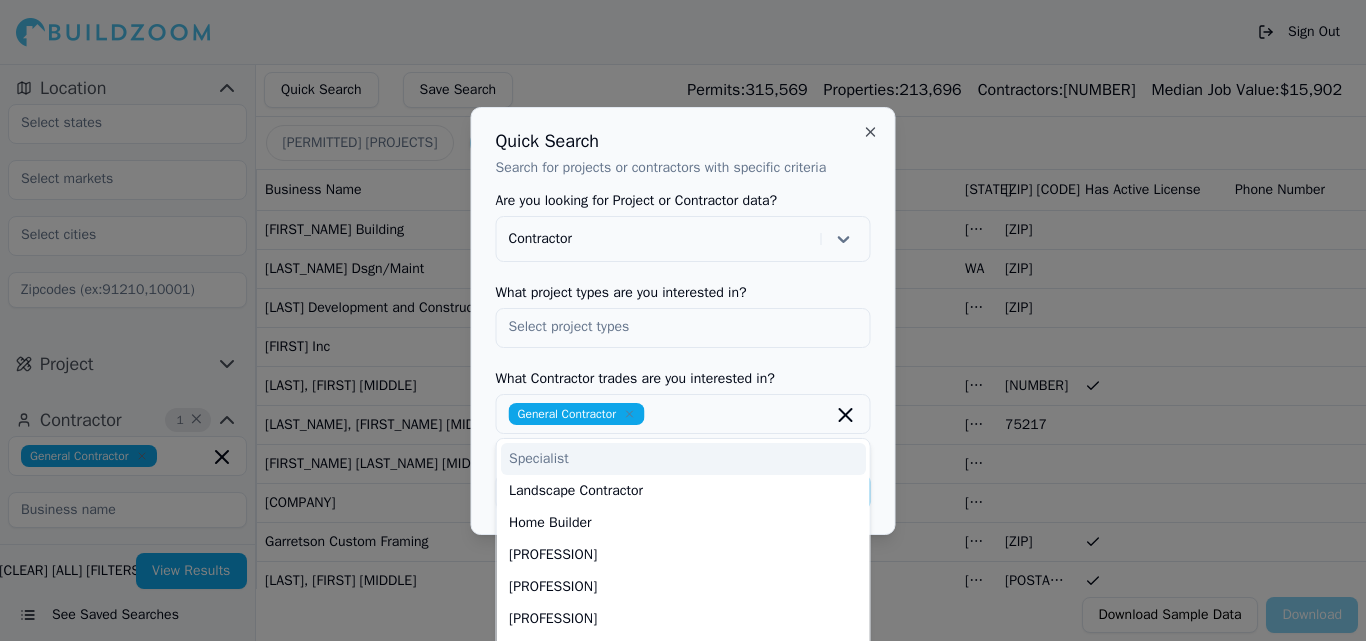 click on "Search for projects or contractors with specific criteria" at bounding box center (683, 168) 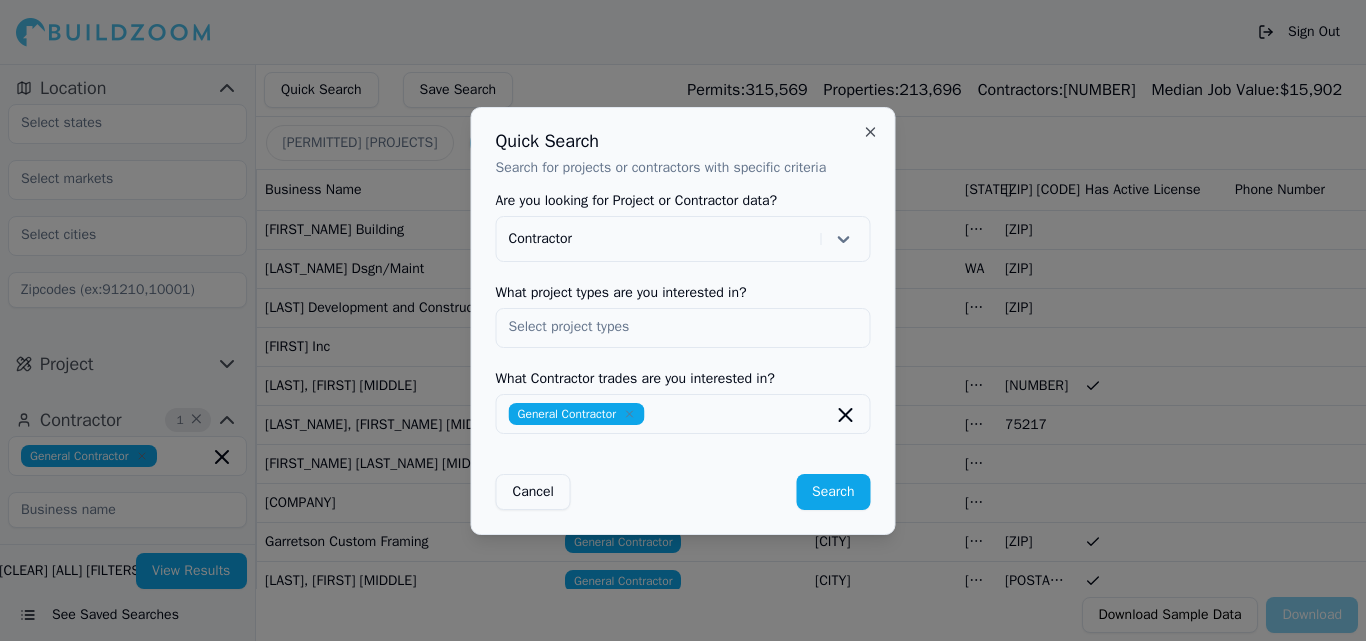 click on "Search" at bounding box center (833, 492) 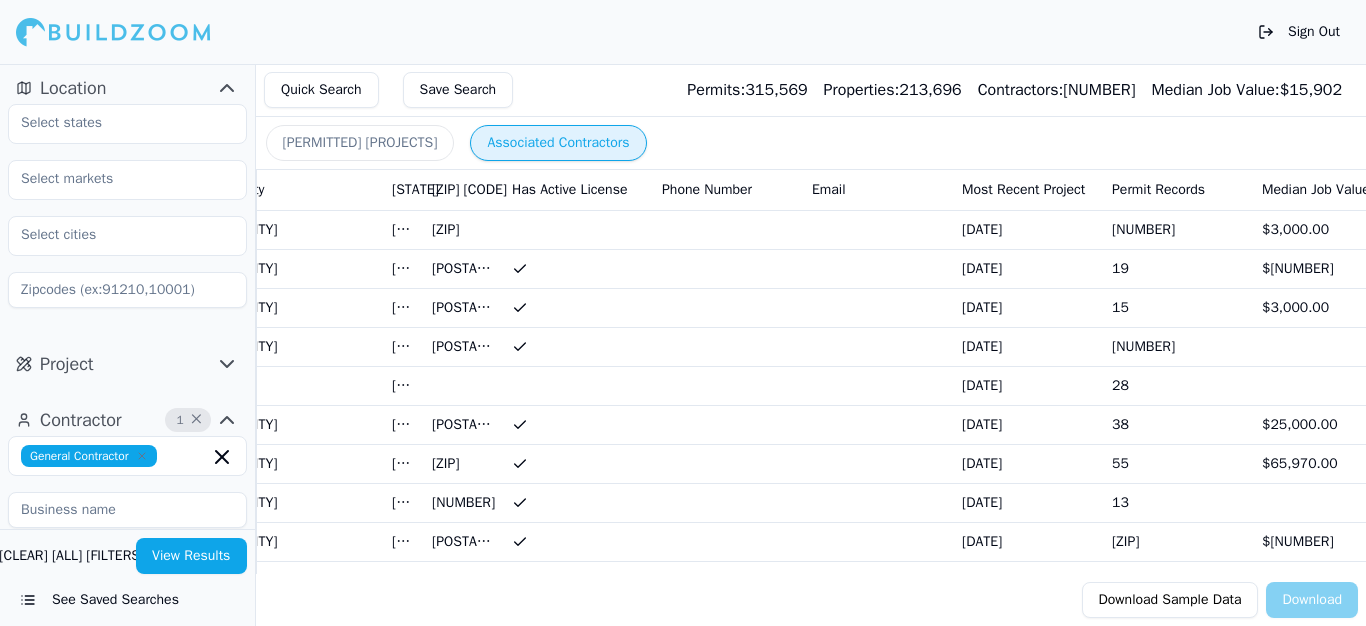 scroll, scrollTop: 0, scrollLeft: 592, axis: horizontal 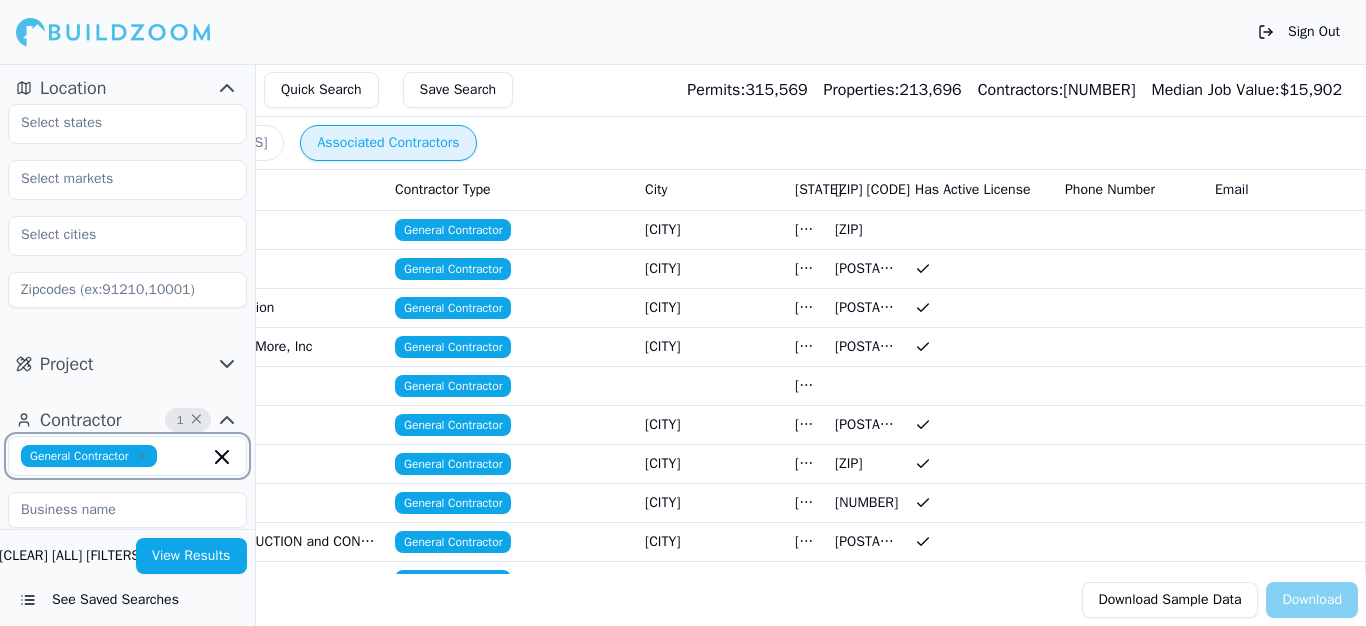 click at bounding box center [222, 457] 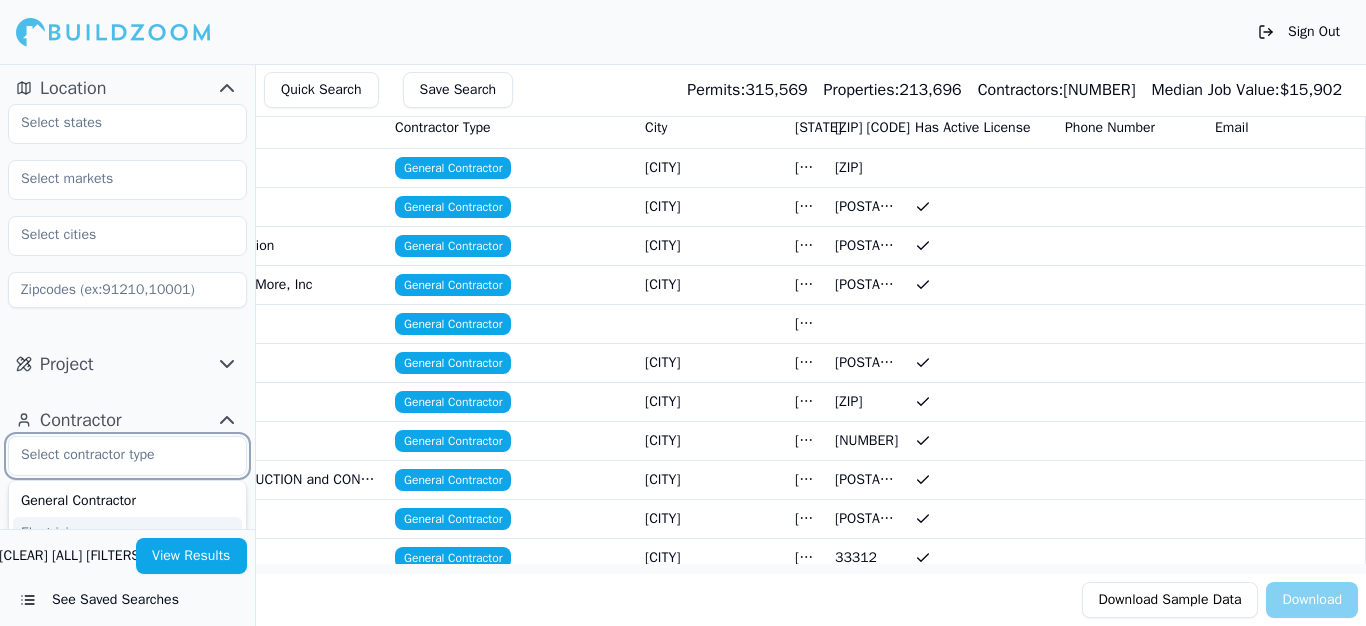 scroll, scrollTop: 79, scrollLeft: 170, axis: both 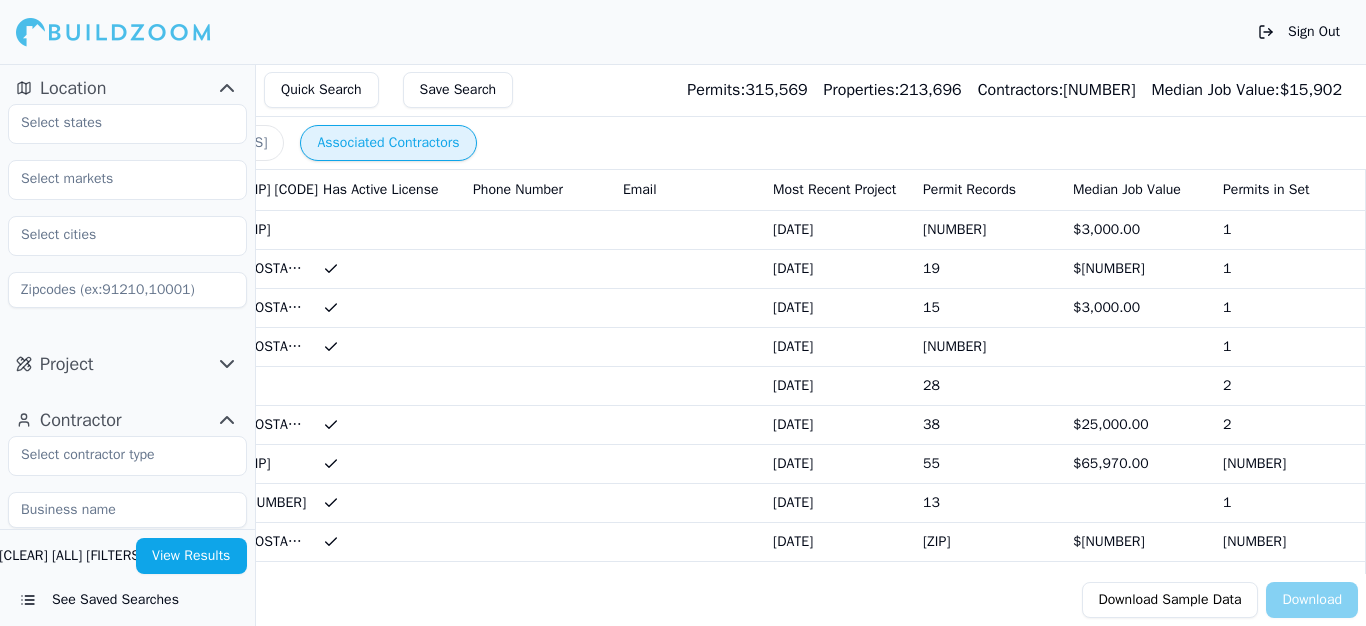 click at bounding box center [540, 229] 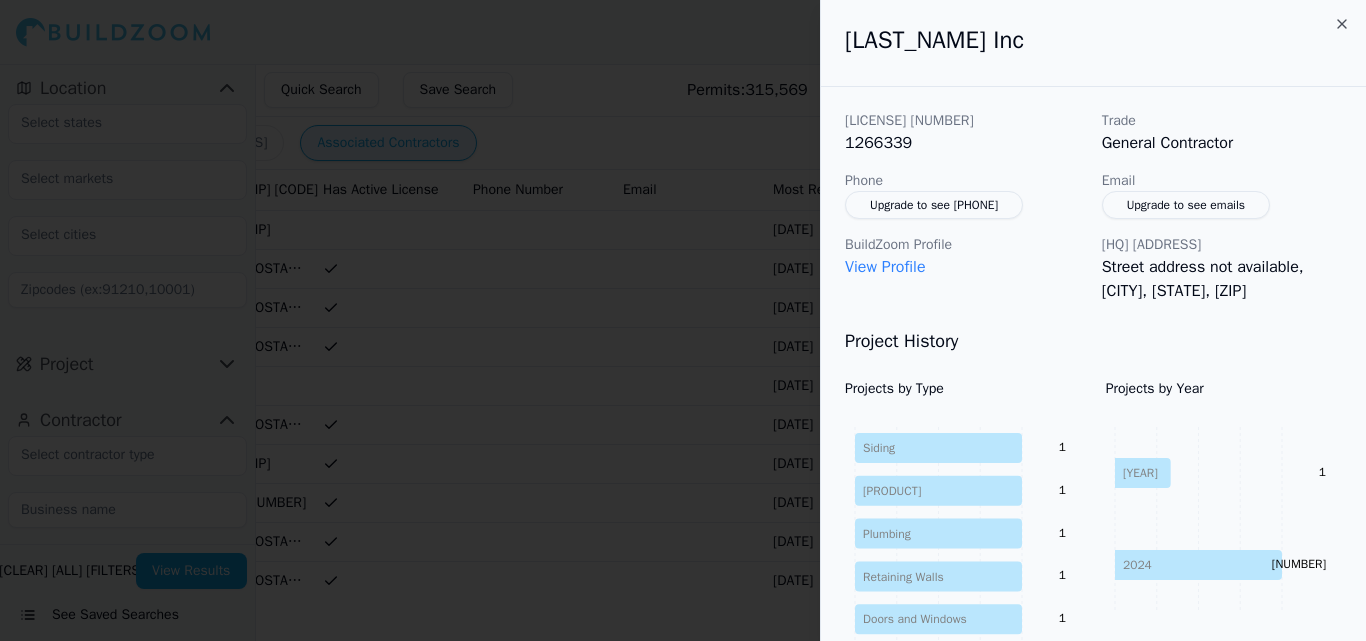type 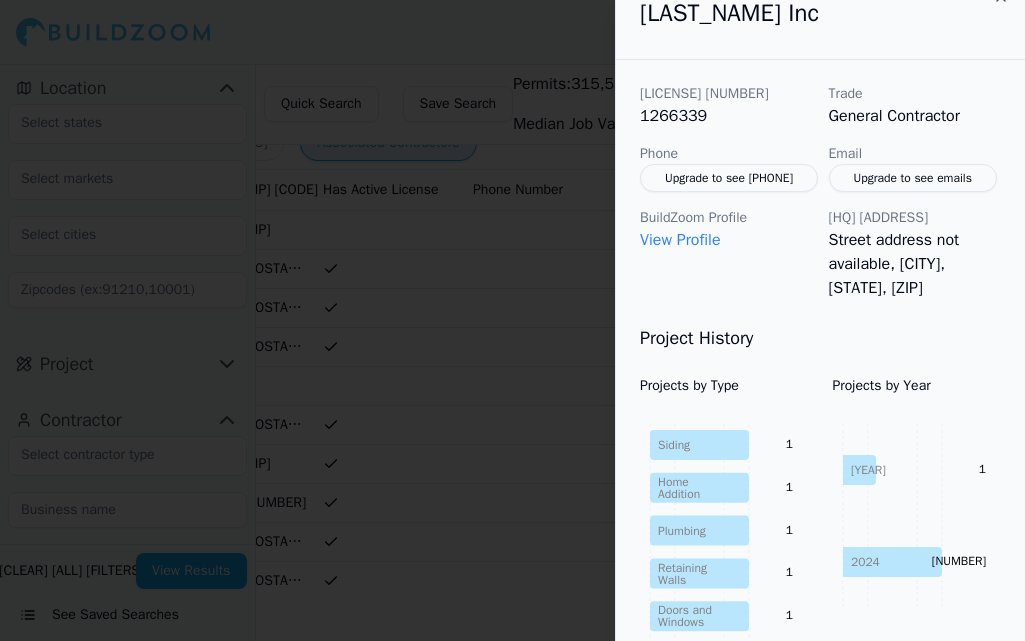 scroll, scrollTop: 0, scrollLeft: 0, axis: both 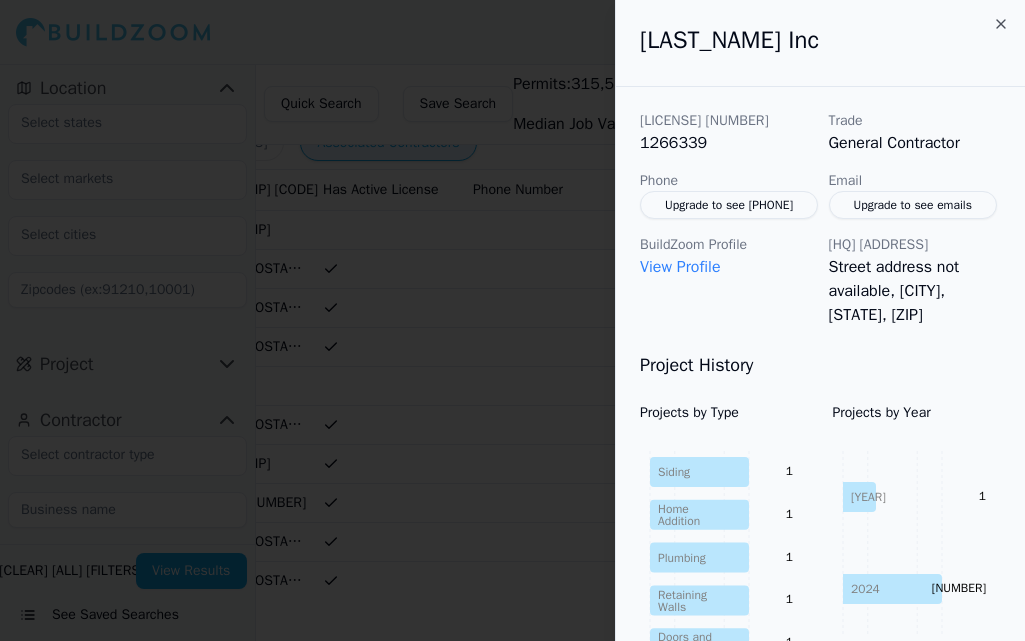 click on "View Profile" at bounding box center [680, 267] 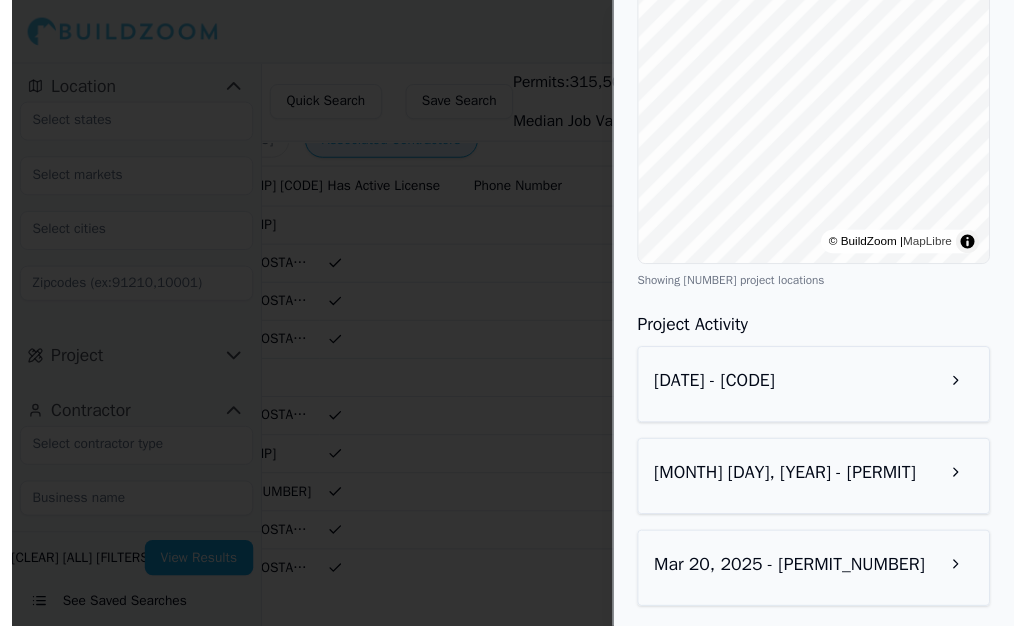 scroll, scrollTop: 842, scrollLeft: 0, axis: vertical 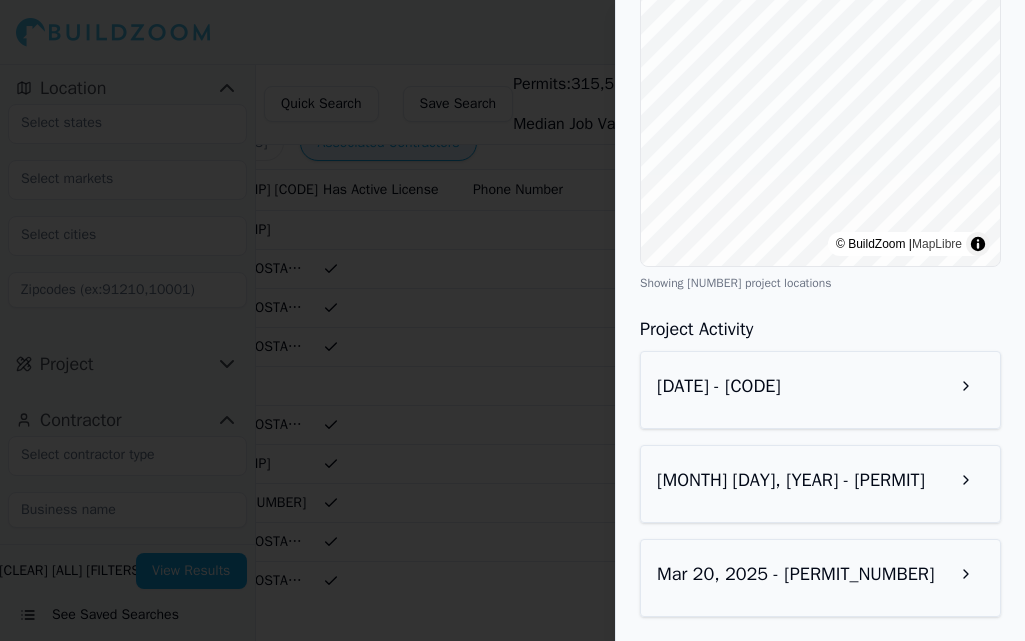 click at bounding box center (512, 320) 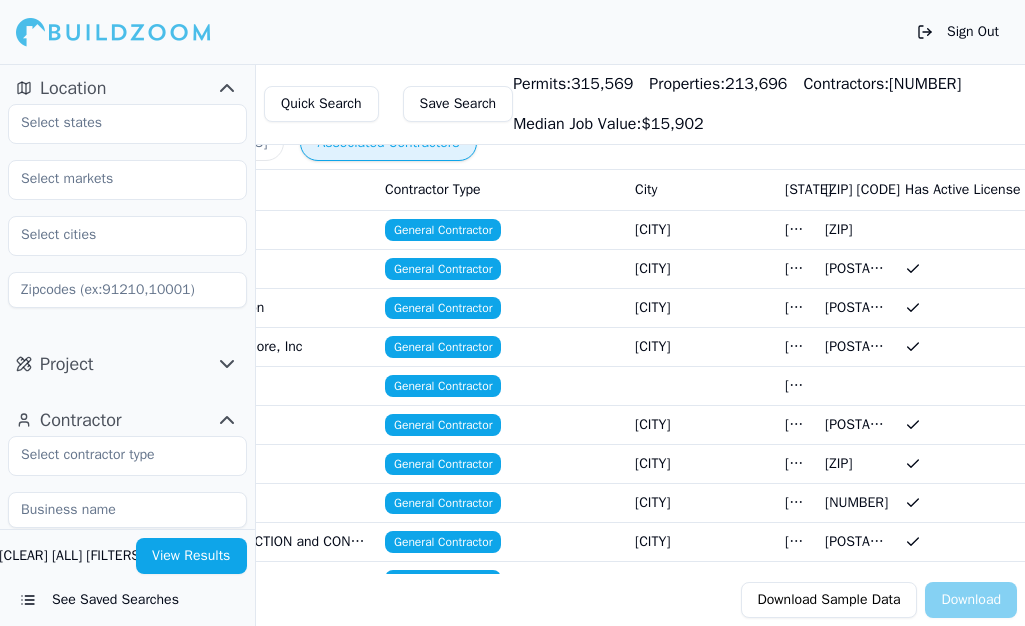 scroll, scrollTop: 0, scrollLeft: 0, axis: both 